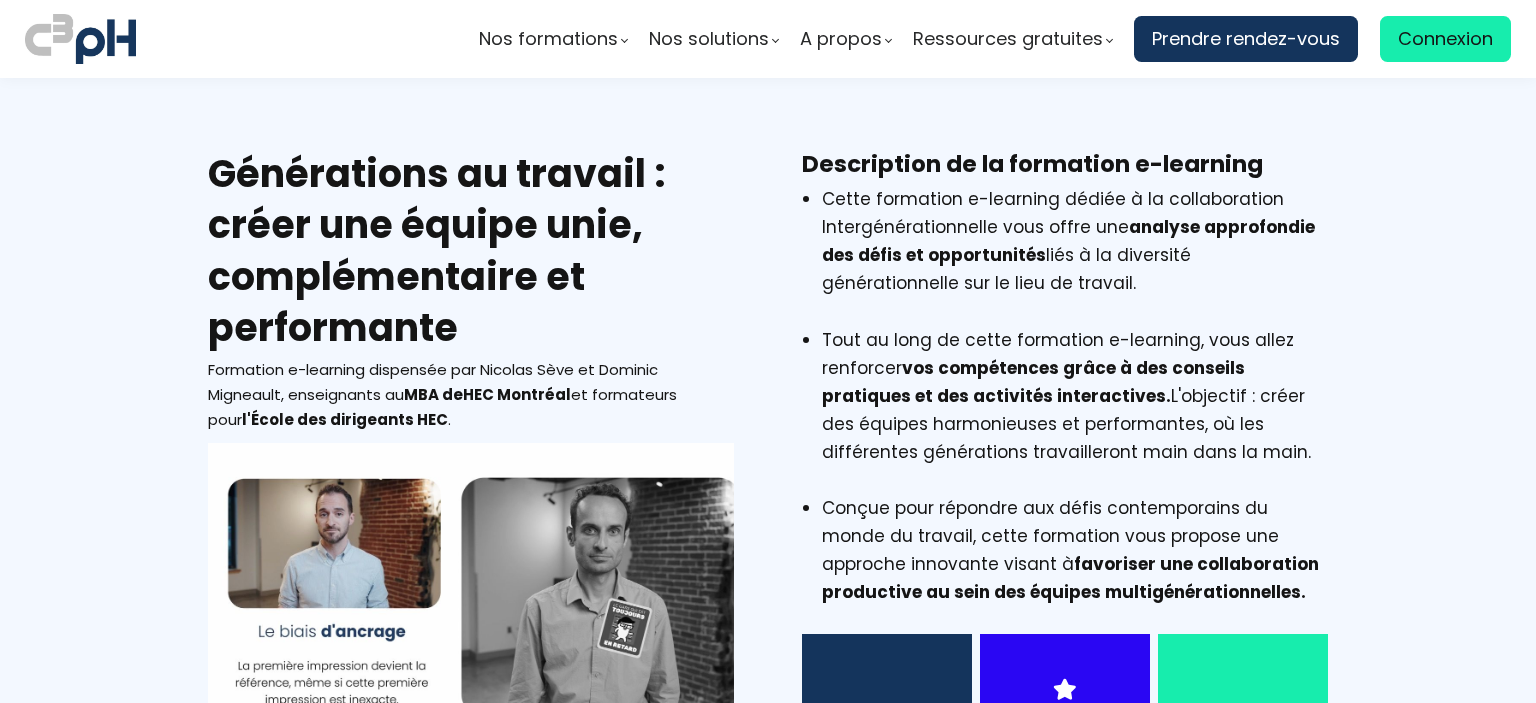 scroll, scrollTop: 0, scrollLeft: 0, axis: both 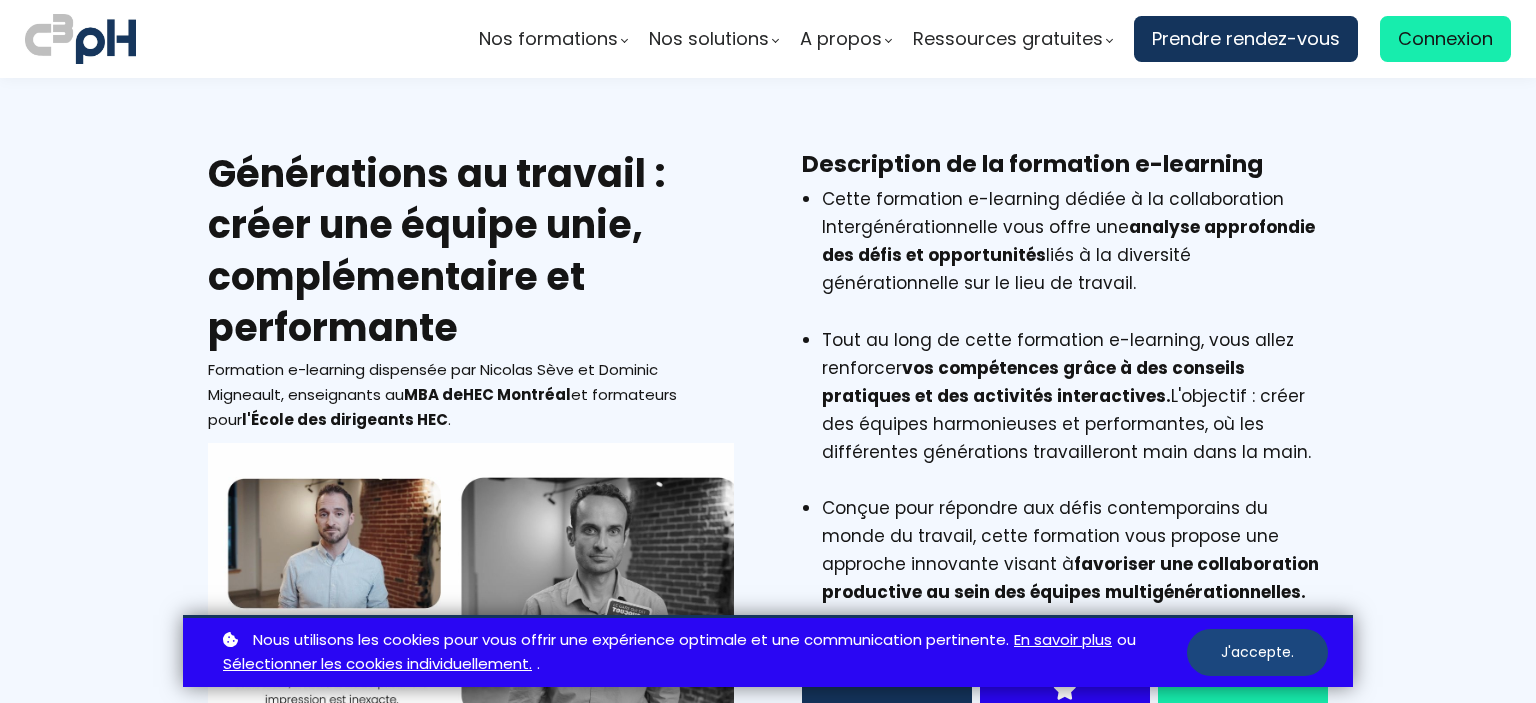 click on "J'accepte." at bounding box center (1257, 652) 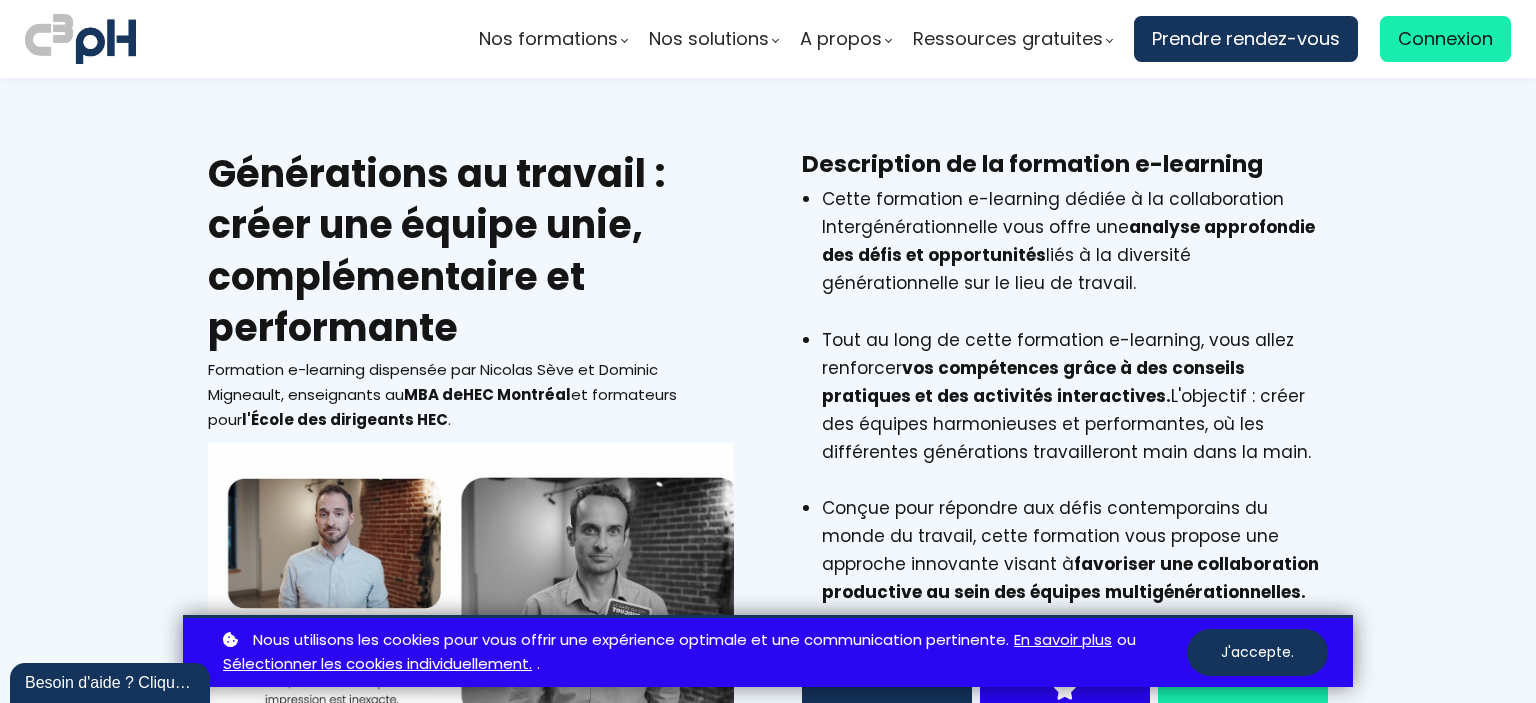 scroll, scrollTop: 0, scrollLeft: 0, axis: both 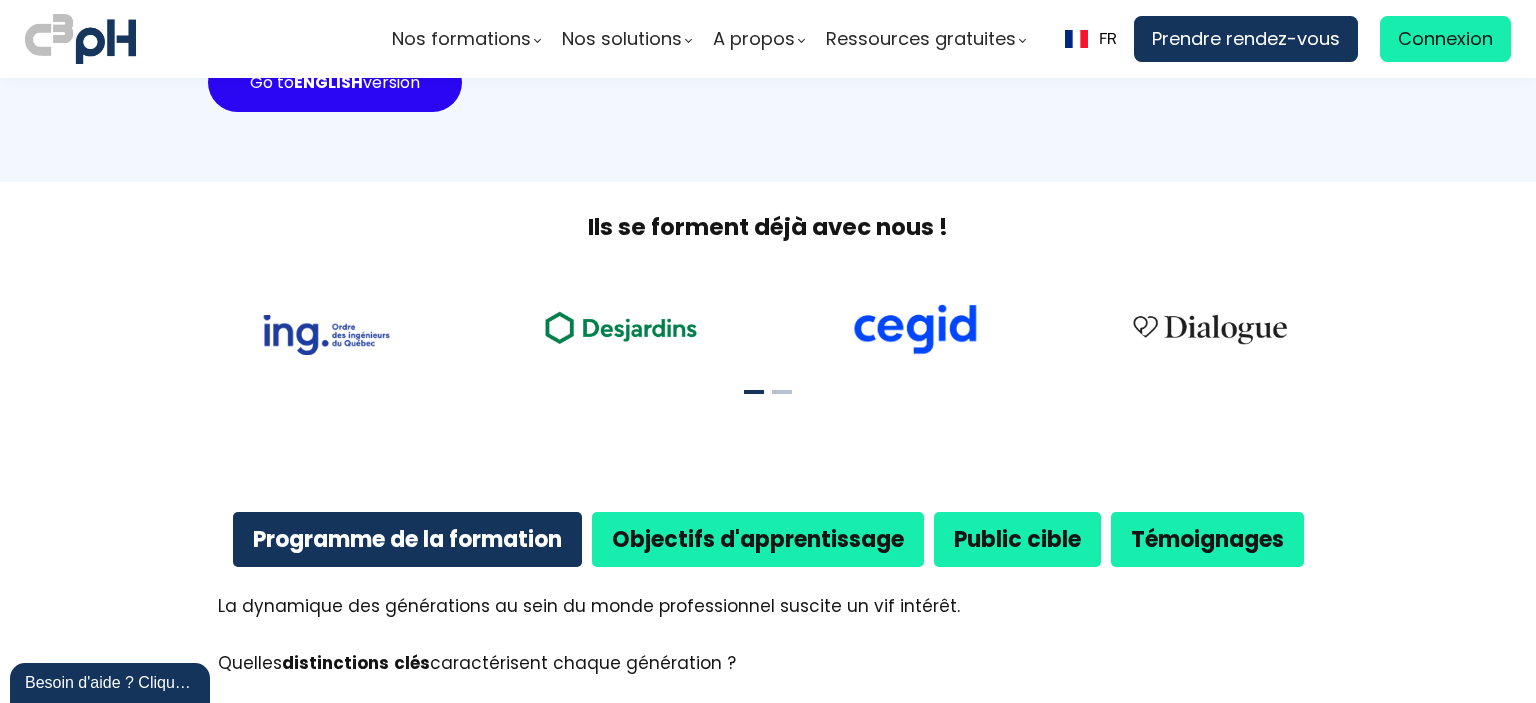 click on "Programme de la formation" at bounding box center [407, 539] 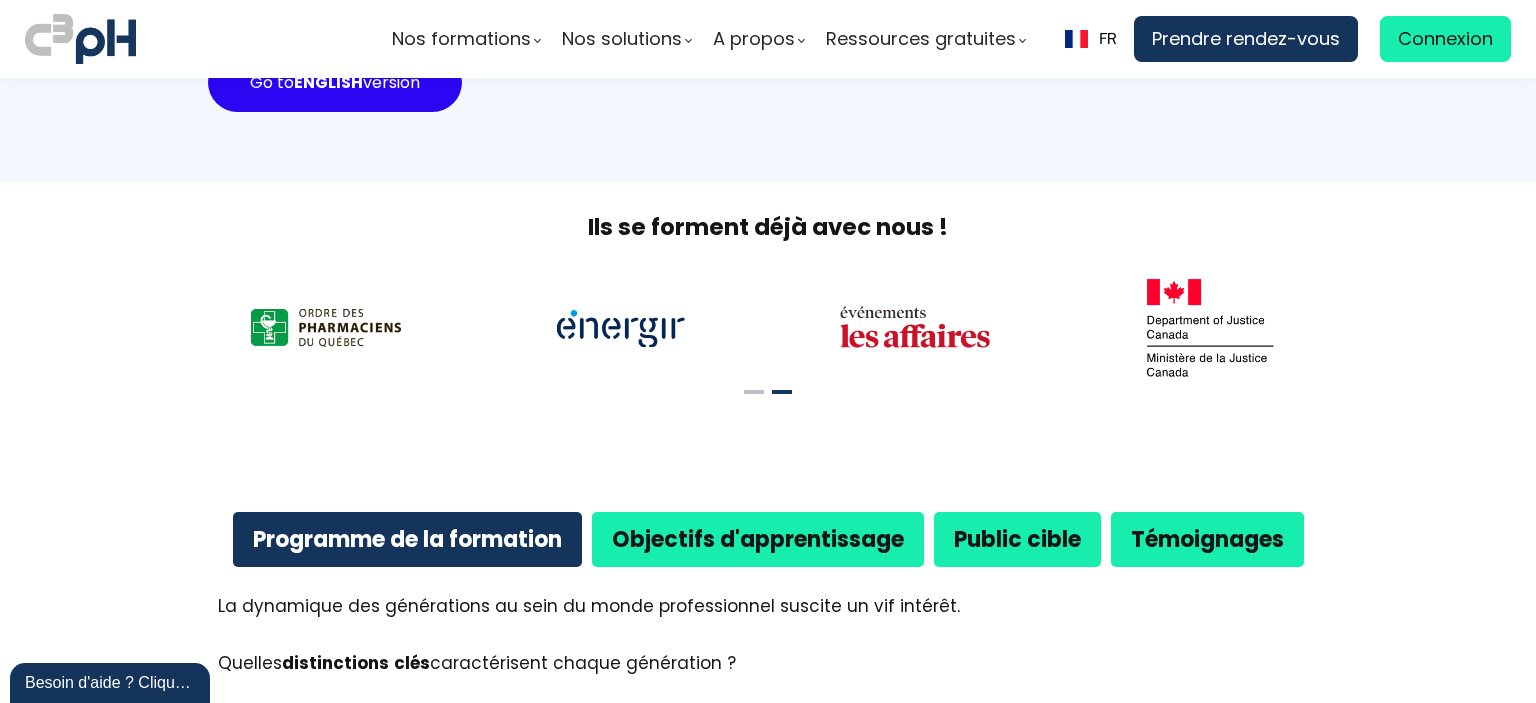 click on "Programme de la formation" at bounding box center (407, 539) 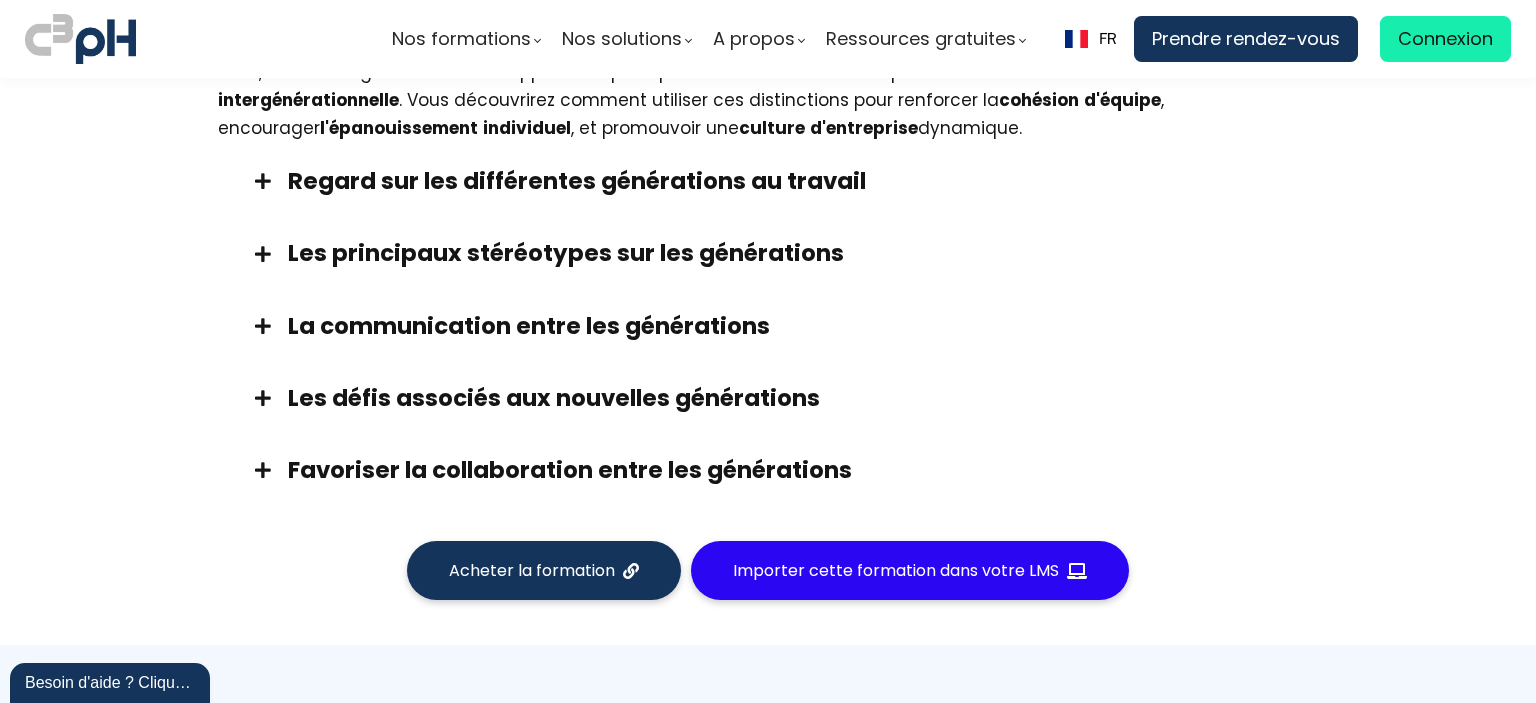 scroll, scrollTop: 2400, scrollLeft: 0, axis: vertical 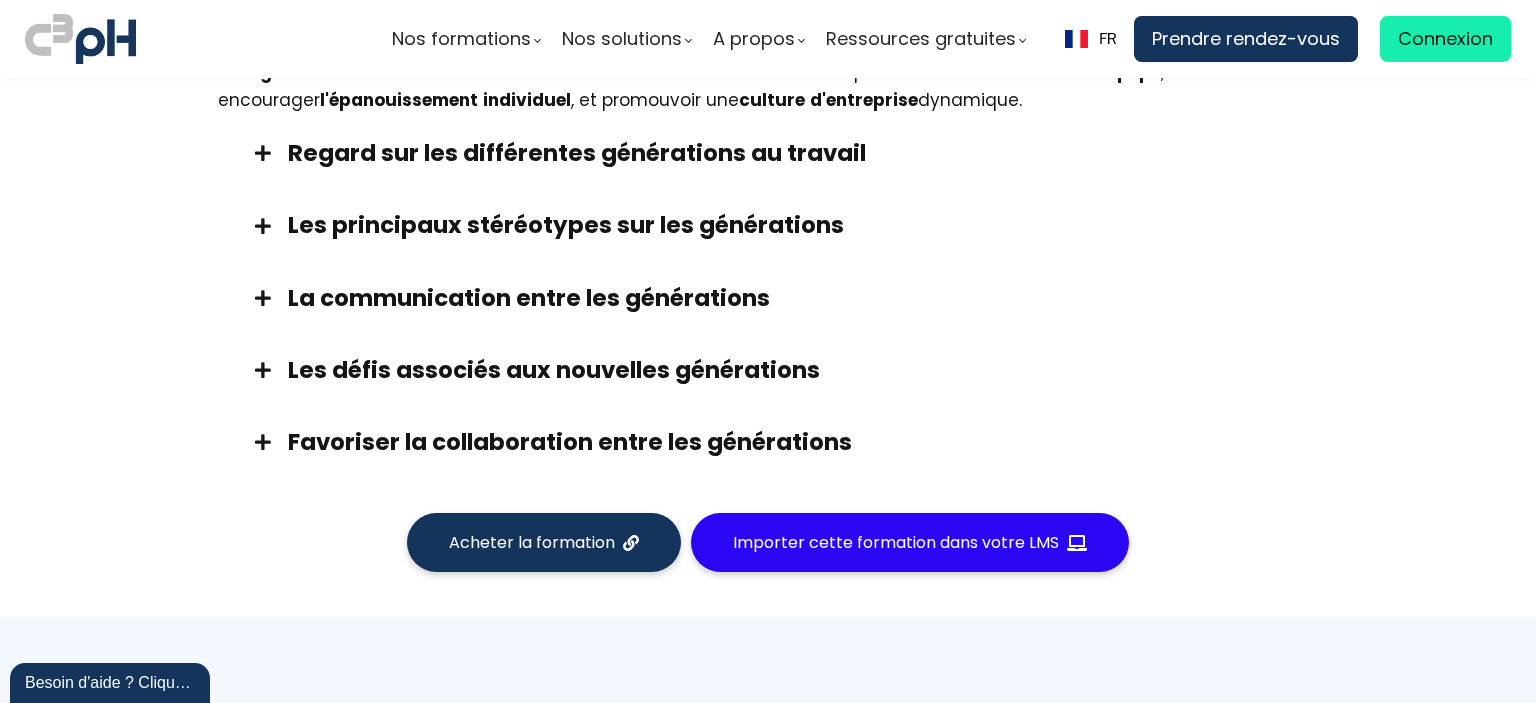 click on "Importer cette formation dans votre LMS" at bounding box center [896, 542] 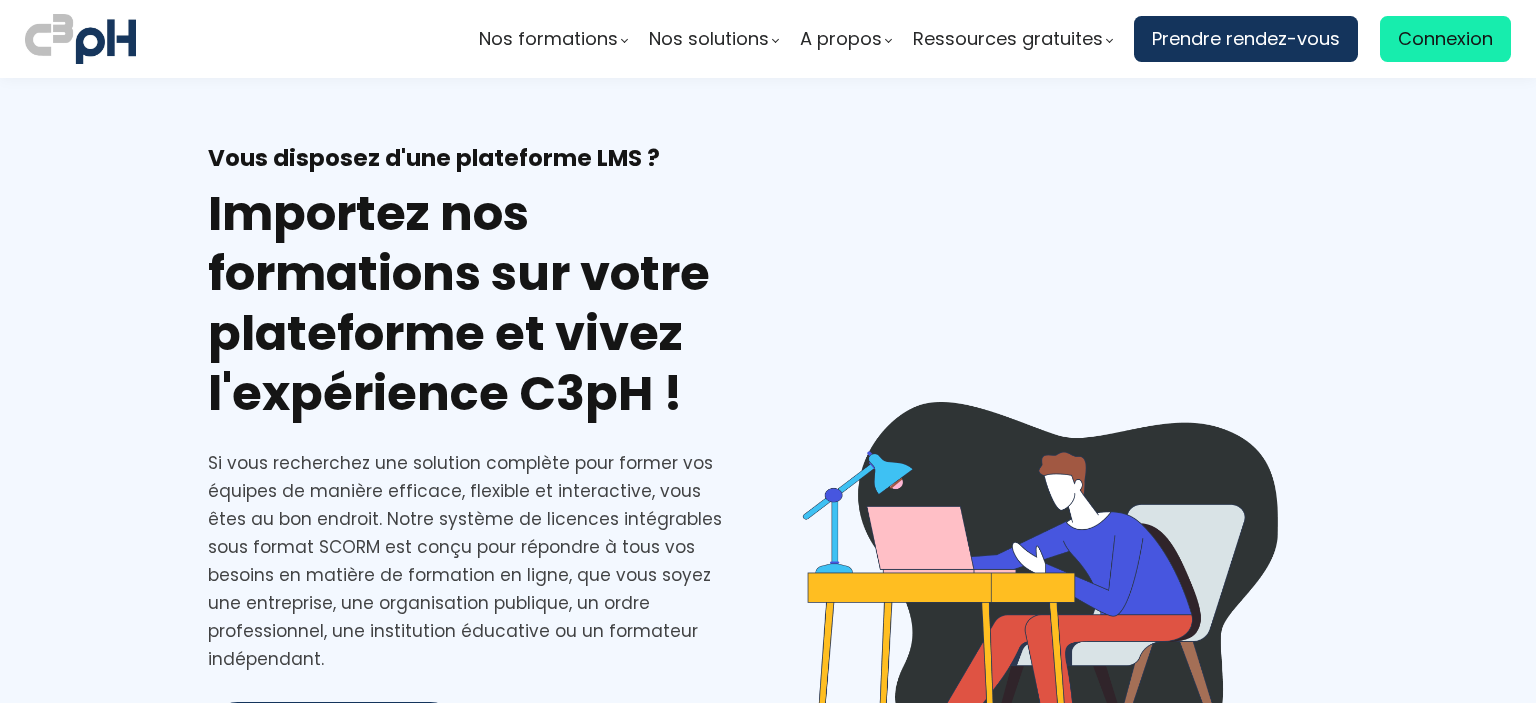 scroll, scrollTop: 0, scrollLeft: 0, axis: both 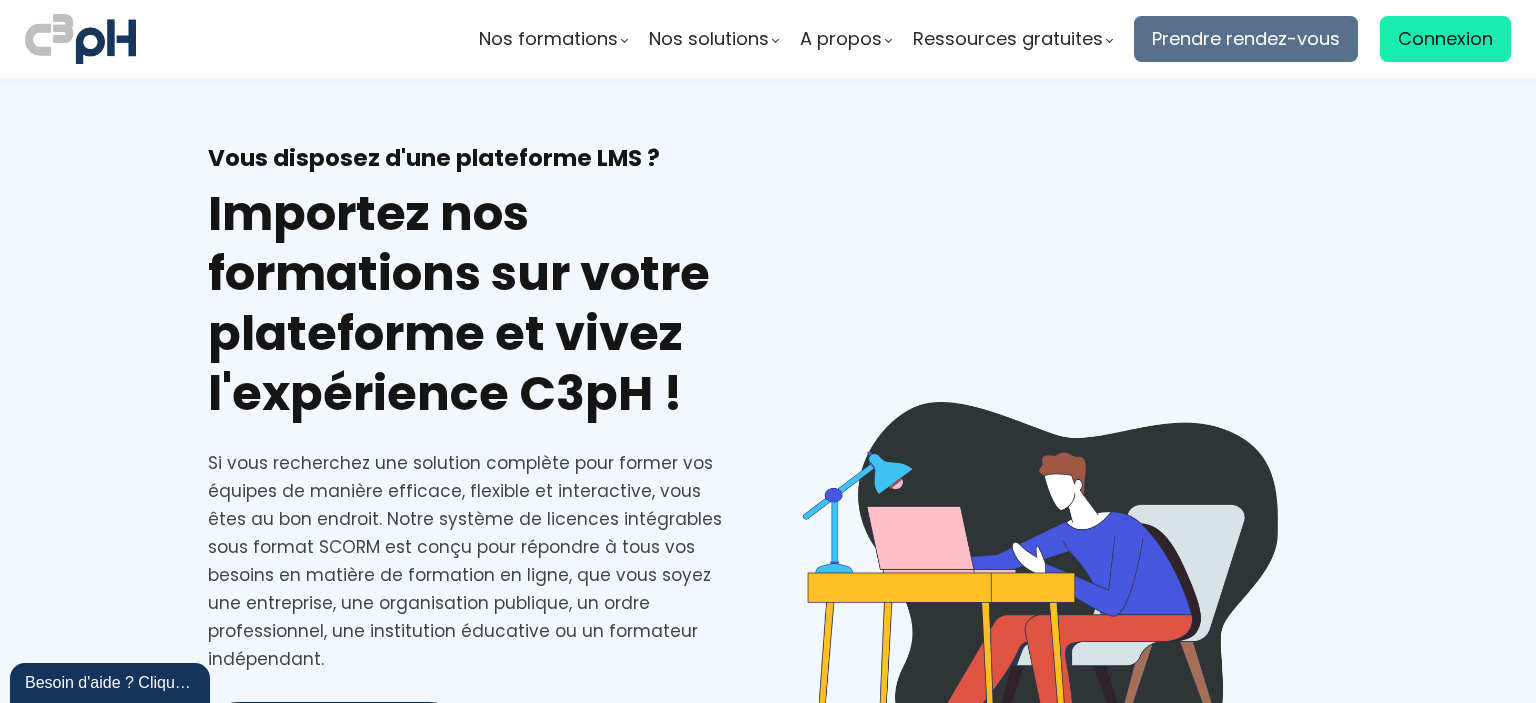 click on "Prendre rendez-vous" at bounding box center [1246, 39] 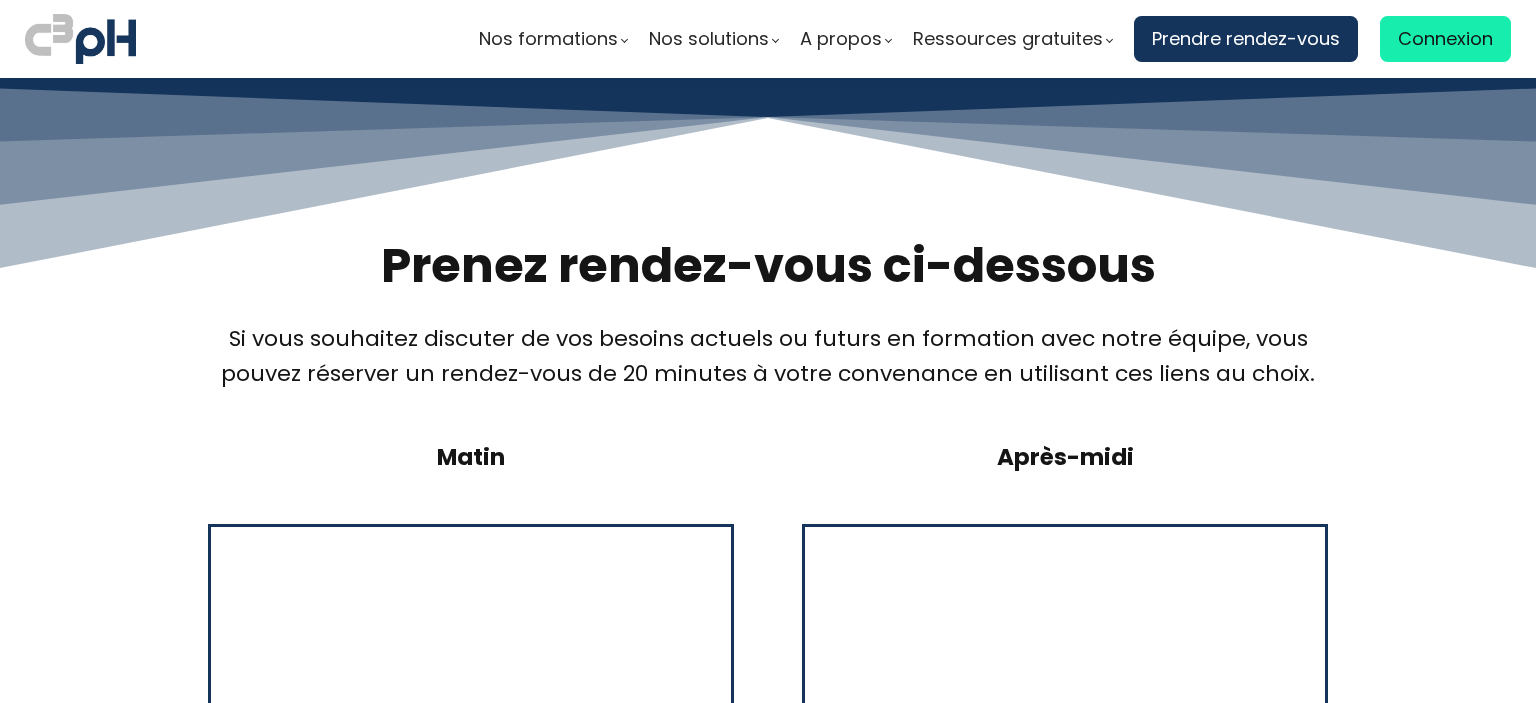 scroll, scrollTop: 0, scrollLeft: 0, axis: both 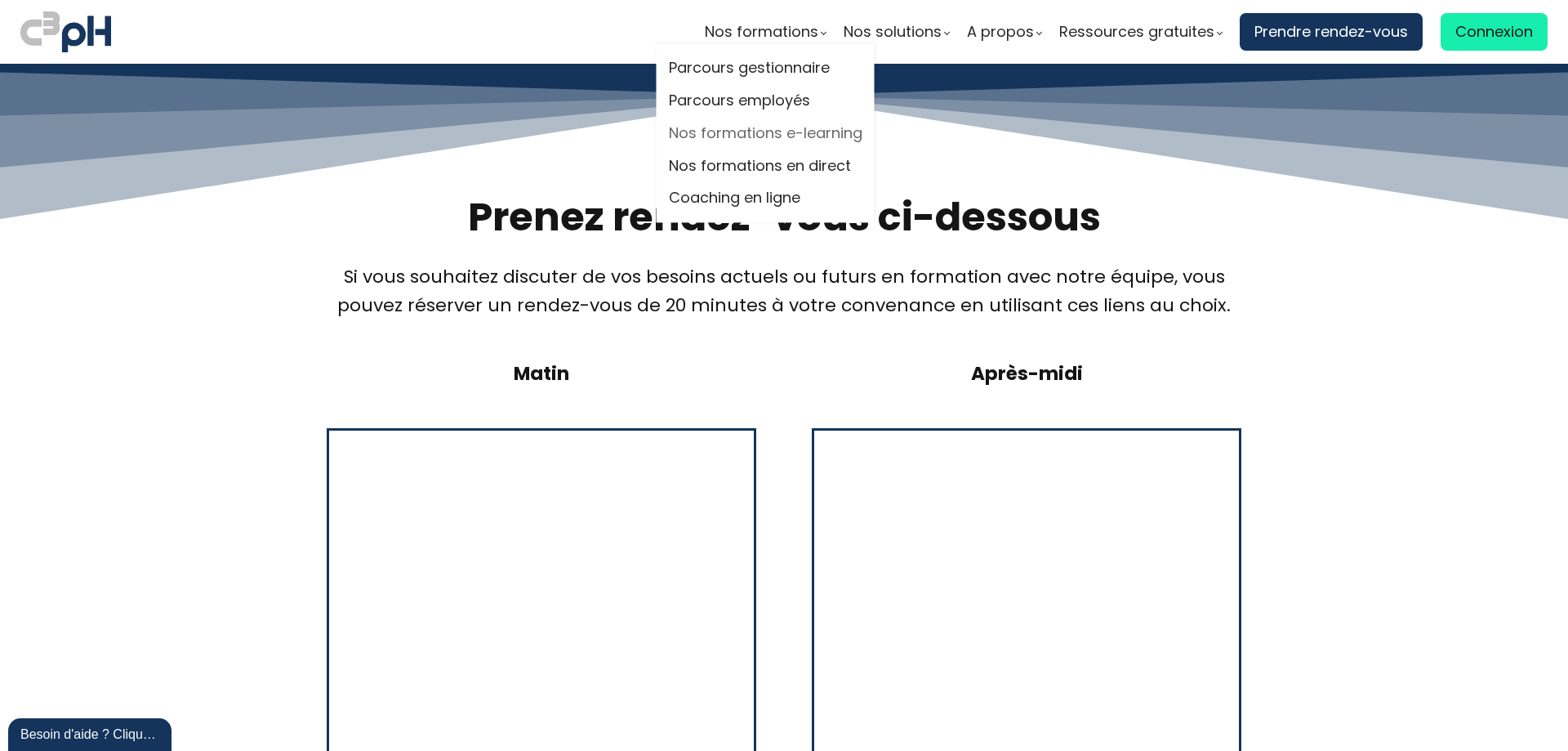 click on "Nos formations e-learning" at bounding box center [765, 133] 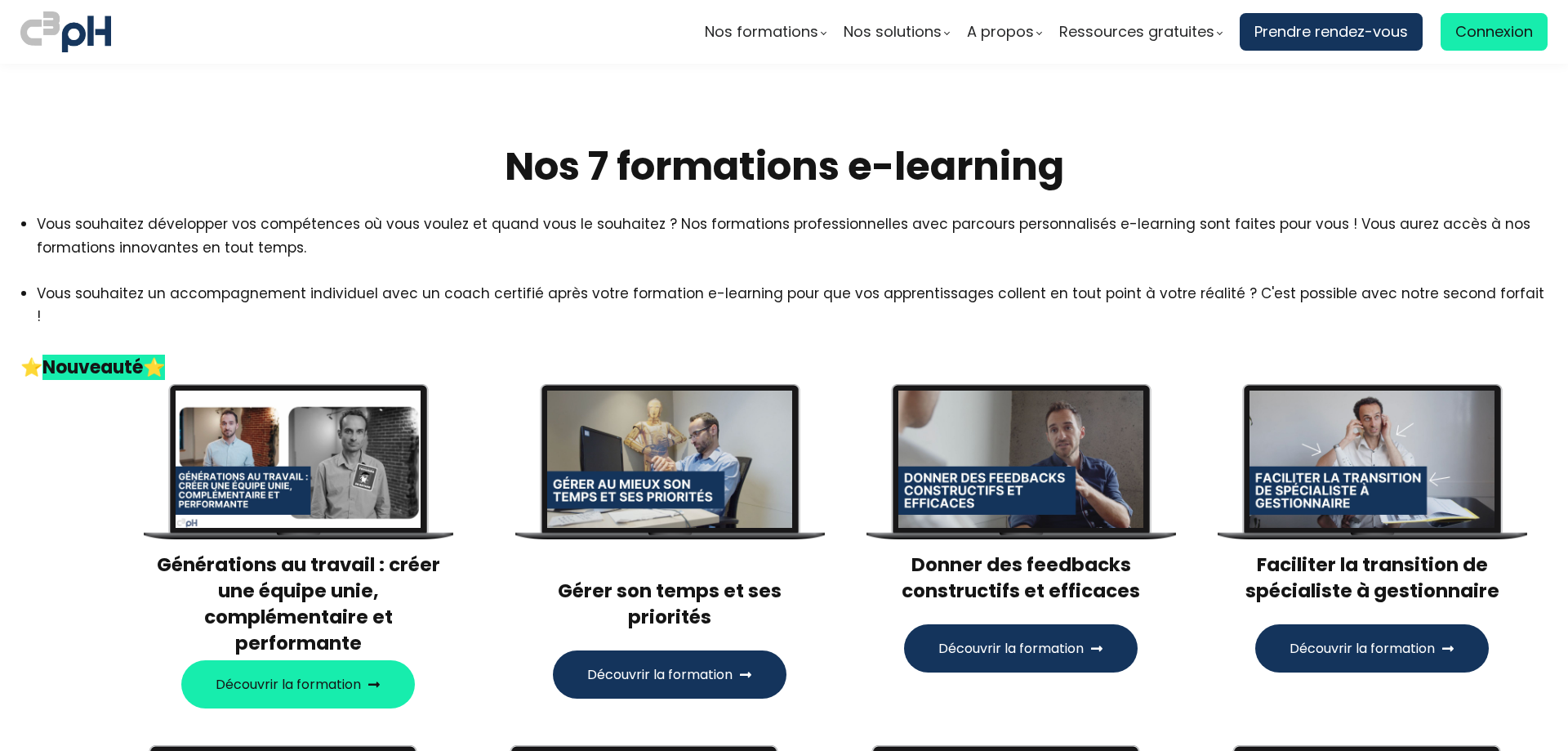 scroll, scrollTop: 0, scrollLeft: 0, axis: both 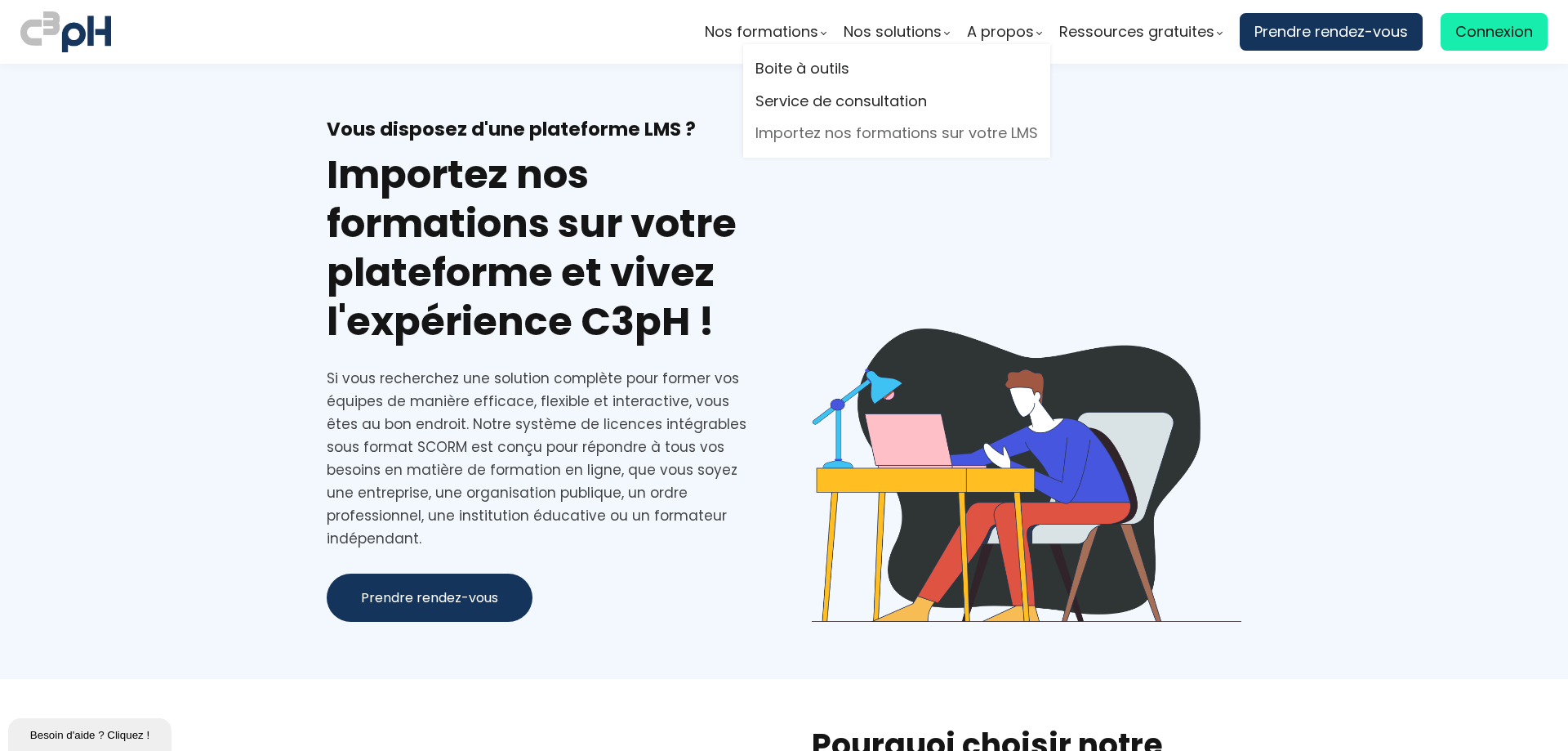 click on "Importez nos formations sur votre LMS" at bounding box center [897, 133] 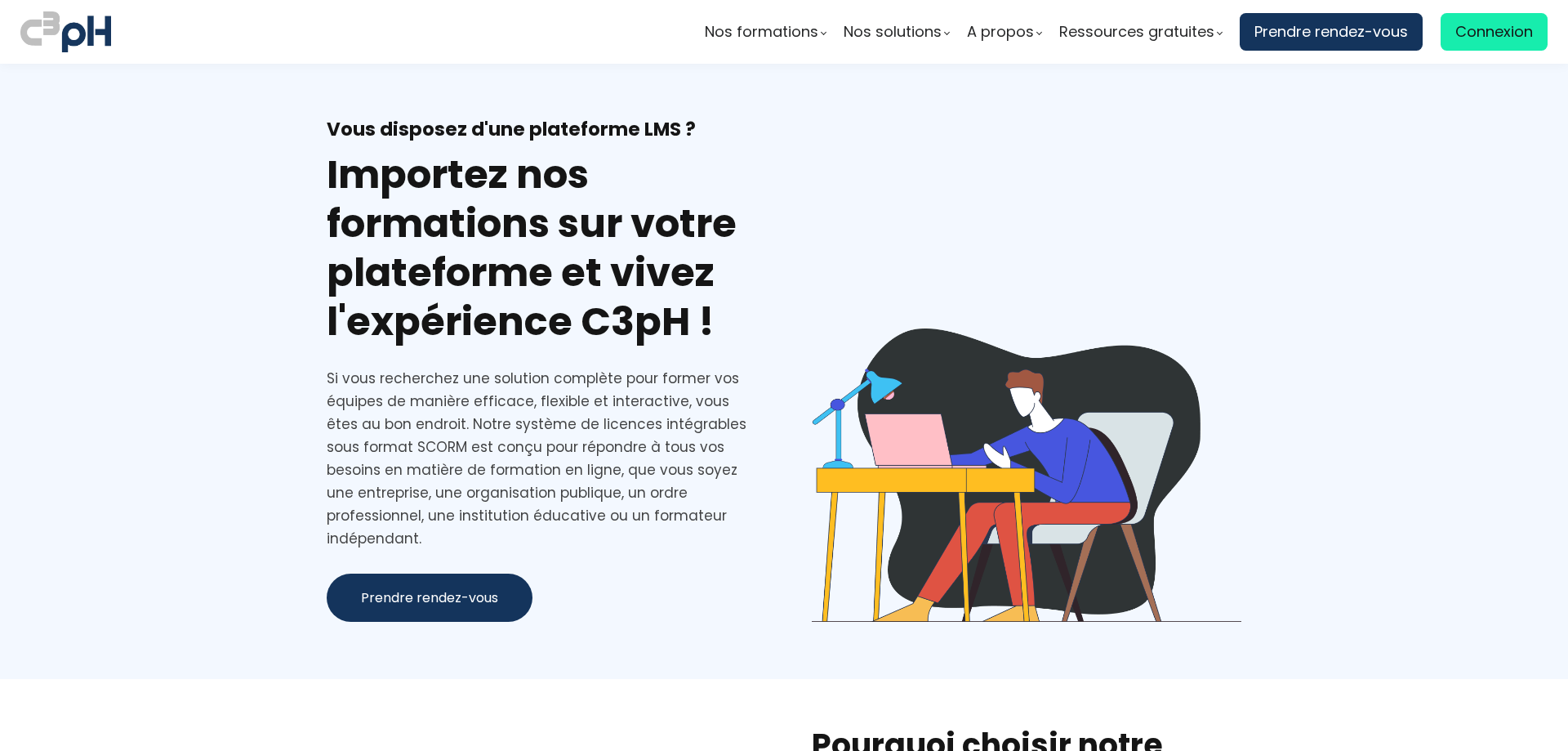 scroll, scrollTop: 0, scrollLeft: 0, axis: both 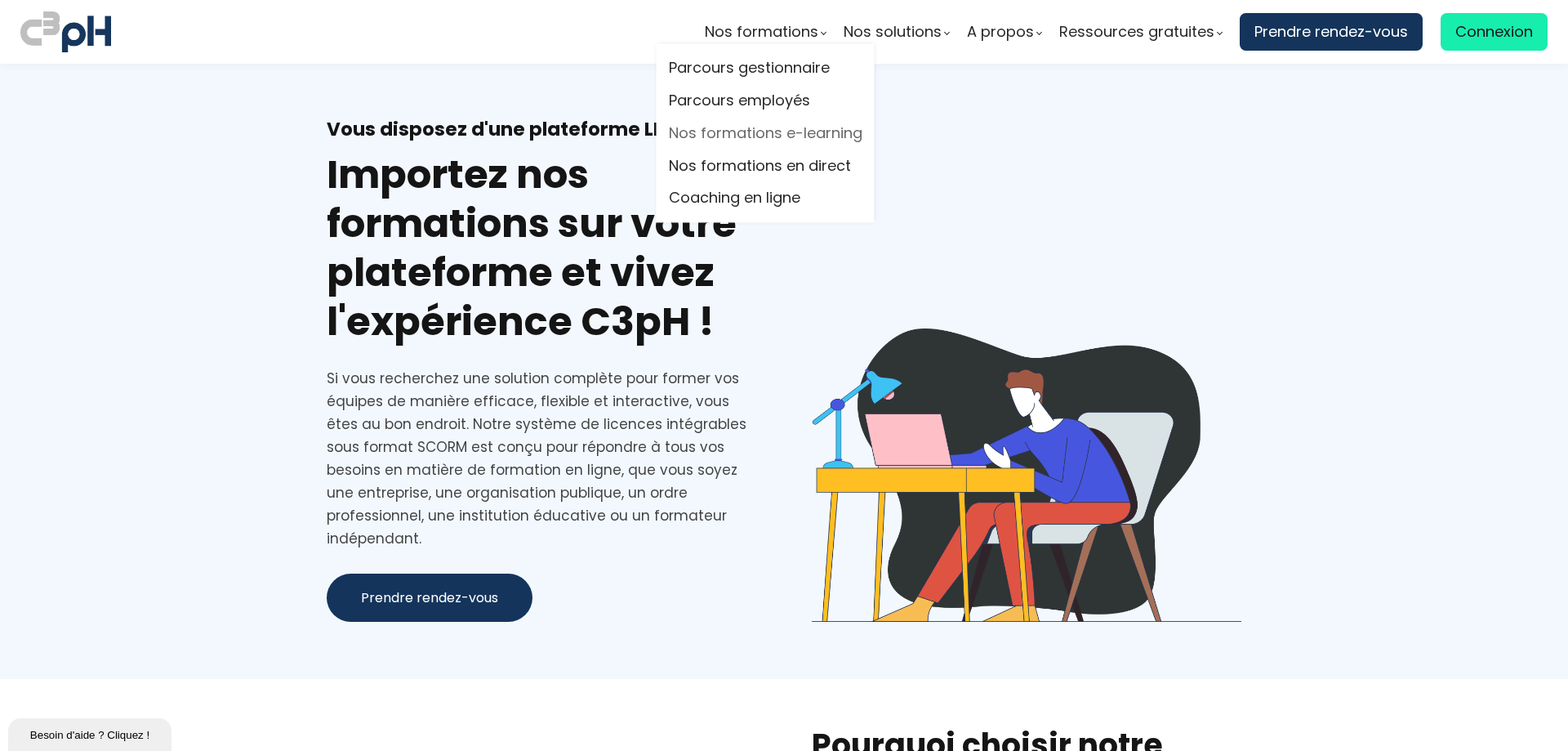 click on "Nos formations e-learning" at bounding box center [765, 133] 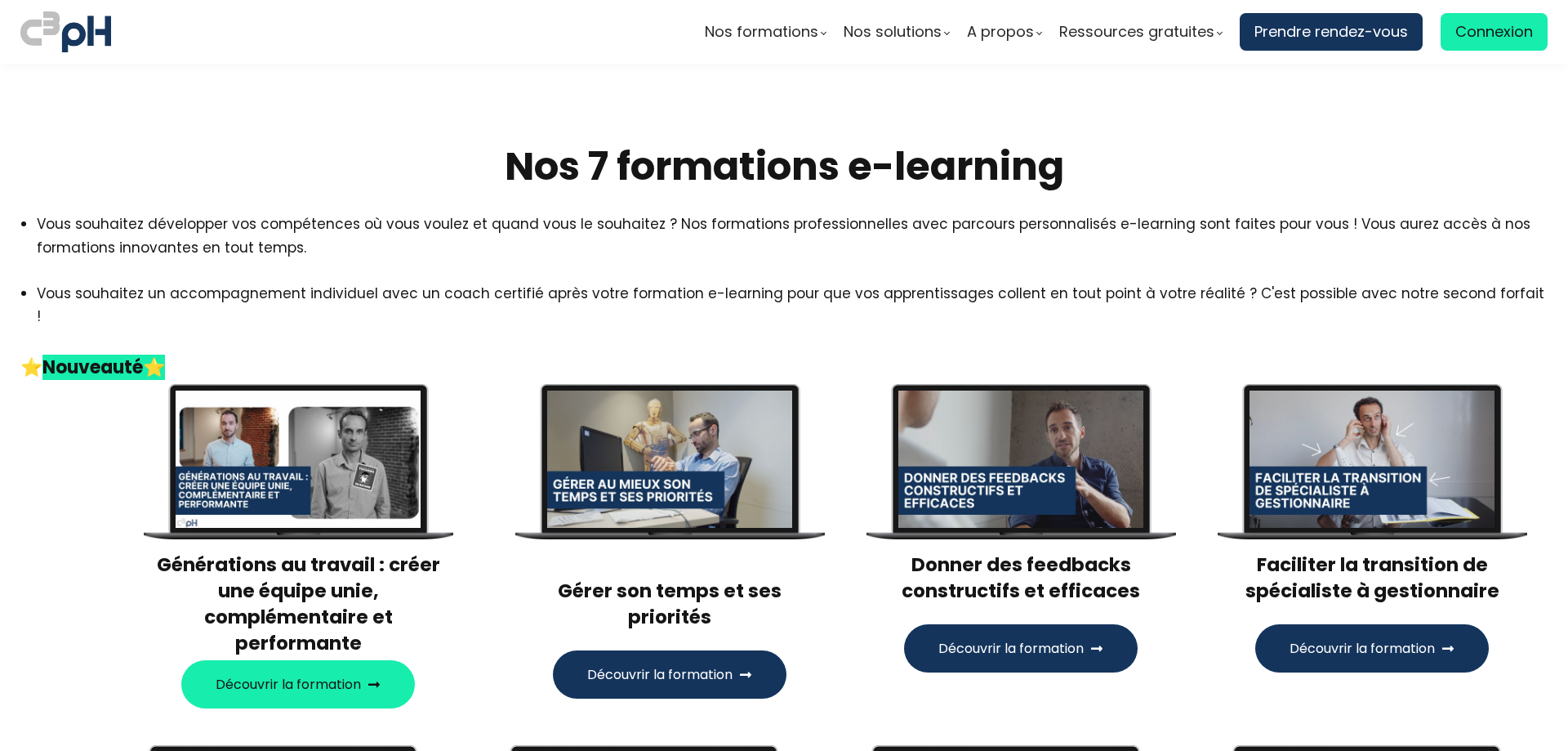 scroll, scrollTop: 0, scrollLeft: 0, axis: both 